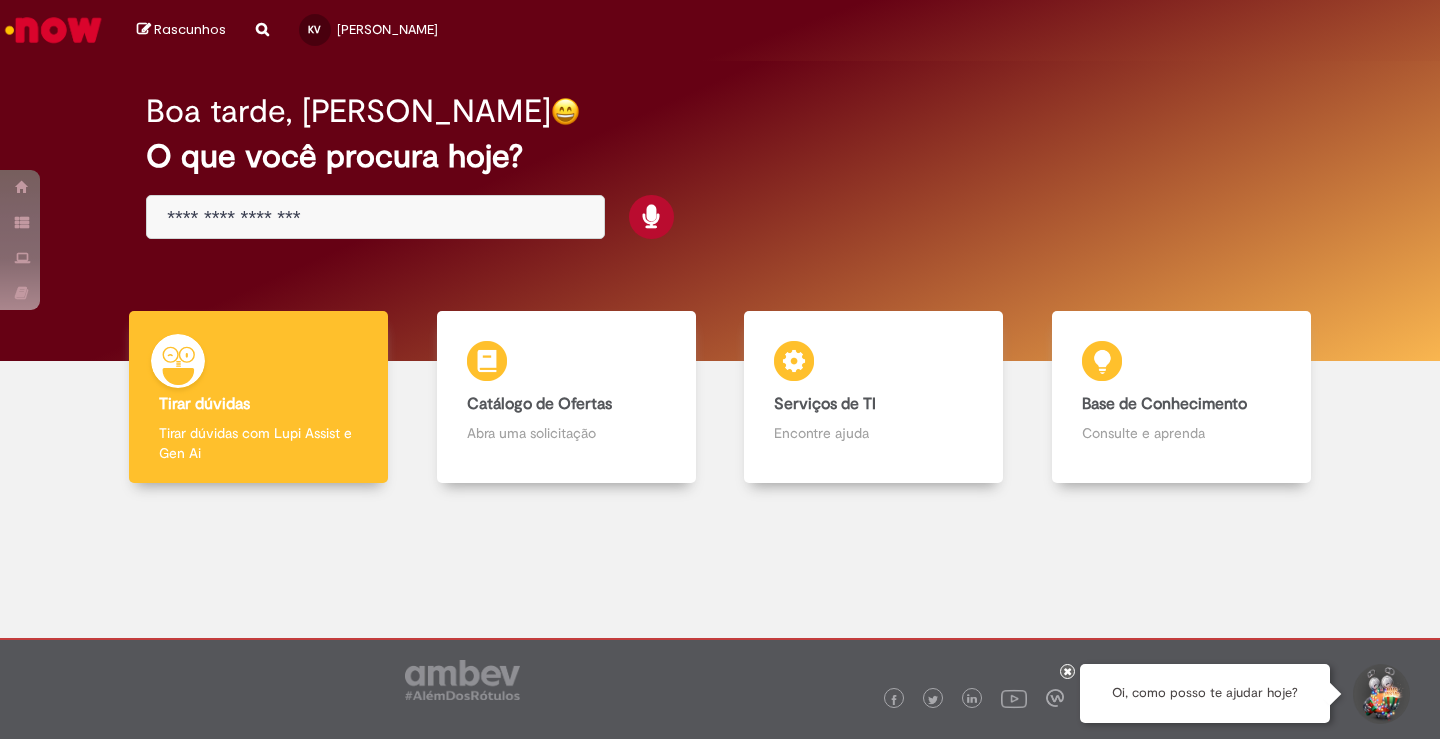 scroll, scrollTop: 0, scrollLeft: 0, axis: both 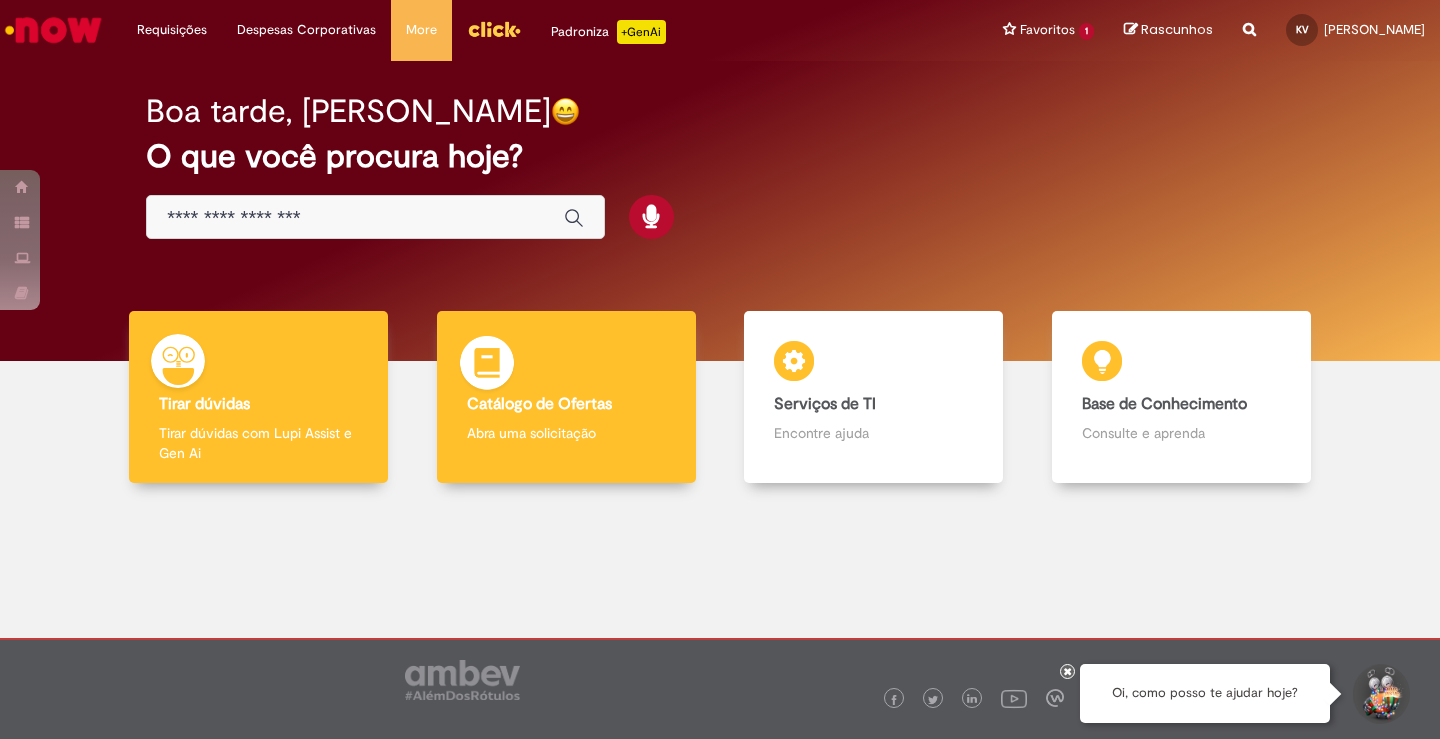 click on "Catálogo de Ofertas" at bounding box center [539, 404] 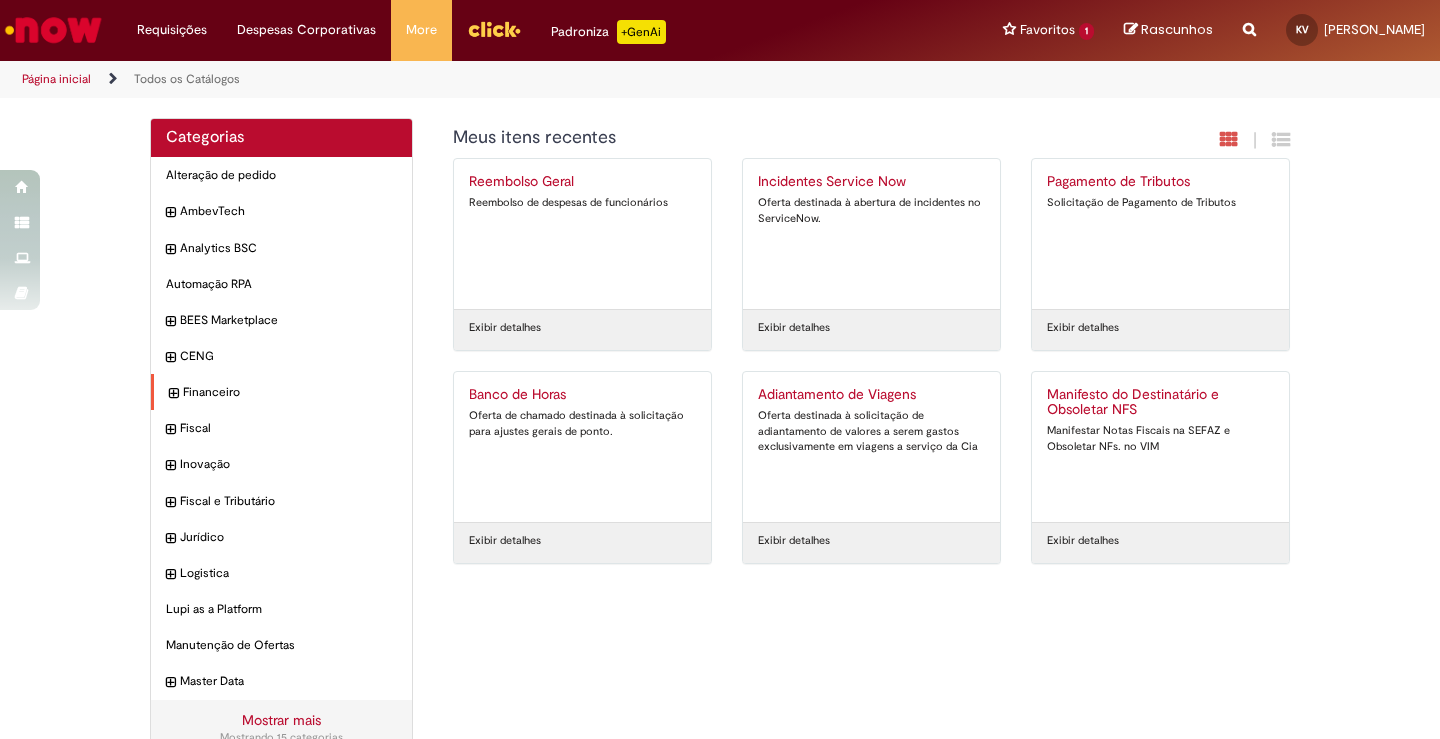 click at bounding box center [173, 394] 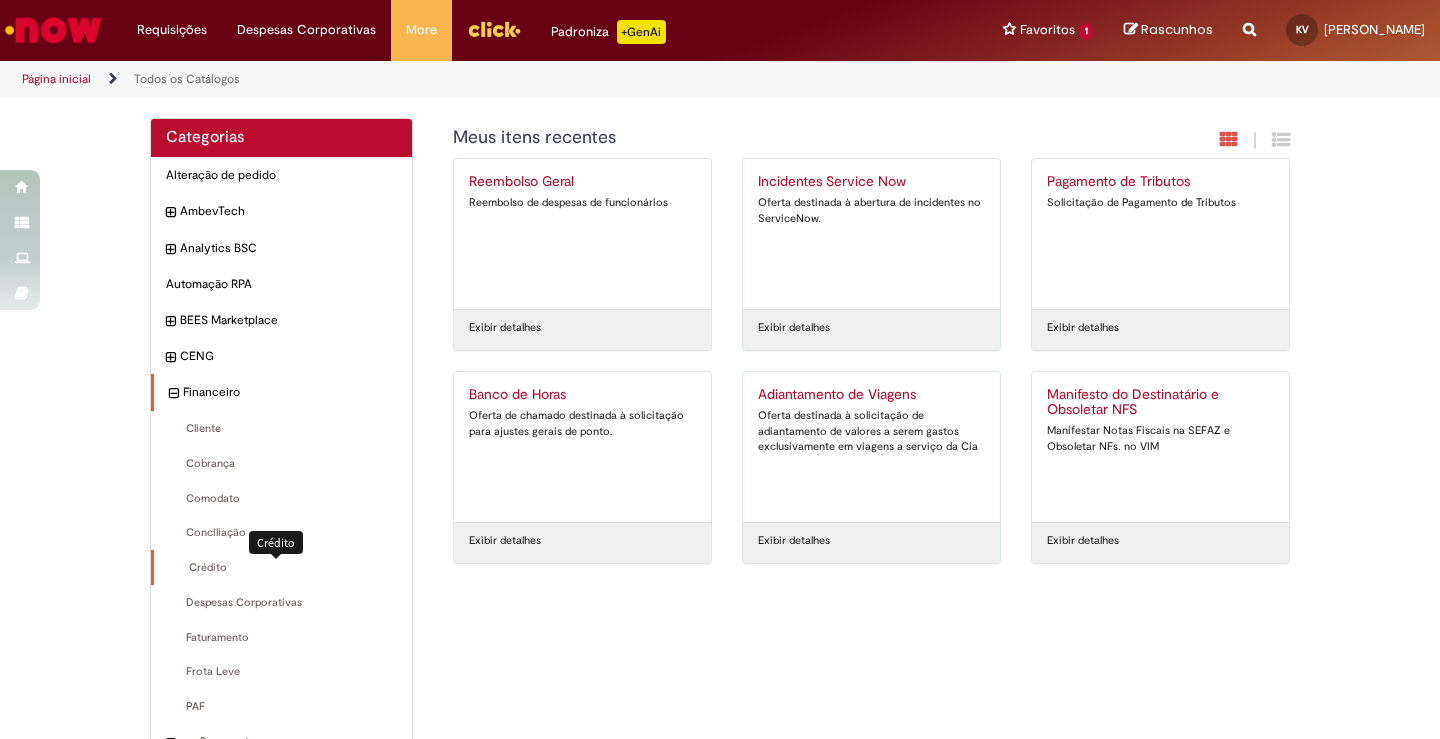 scroll, scrollTop: 33, scrollLeft: 0, axis: vertical 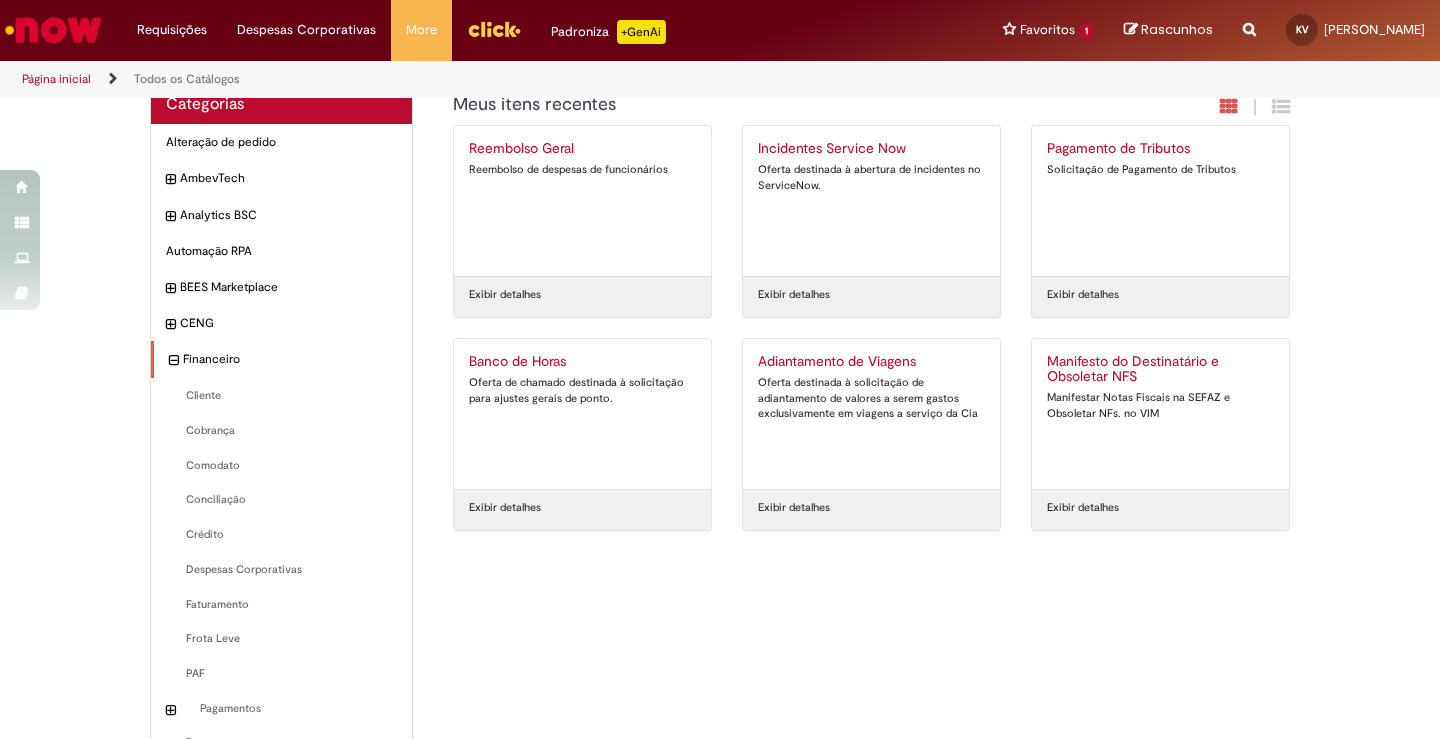 click at bounding box center (173, 361) 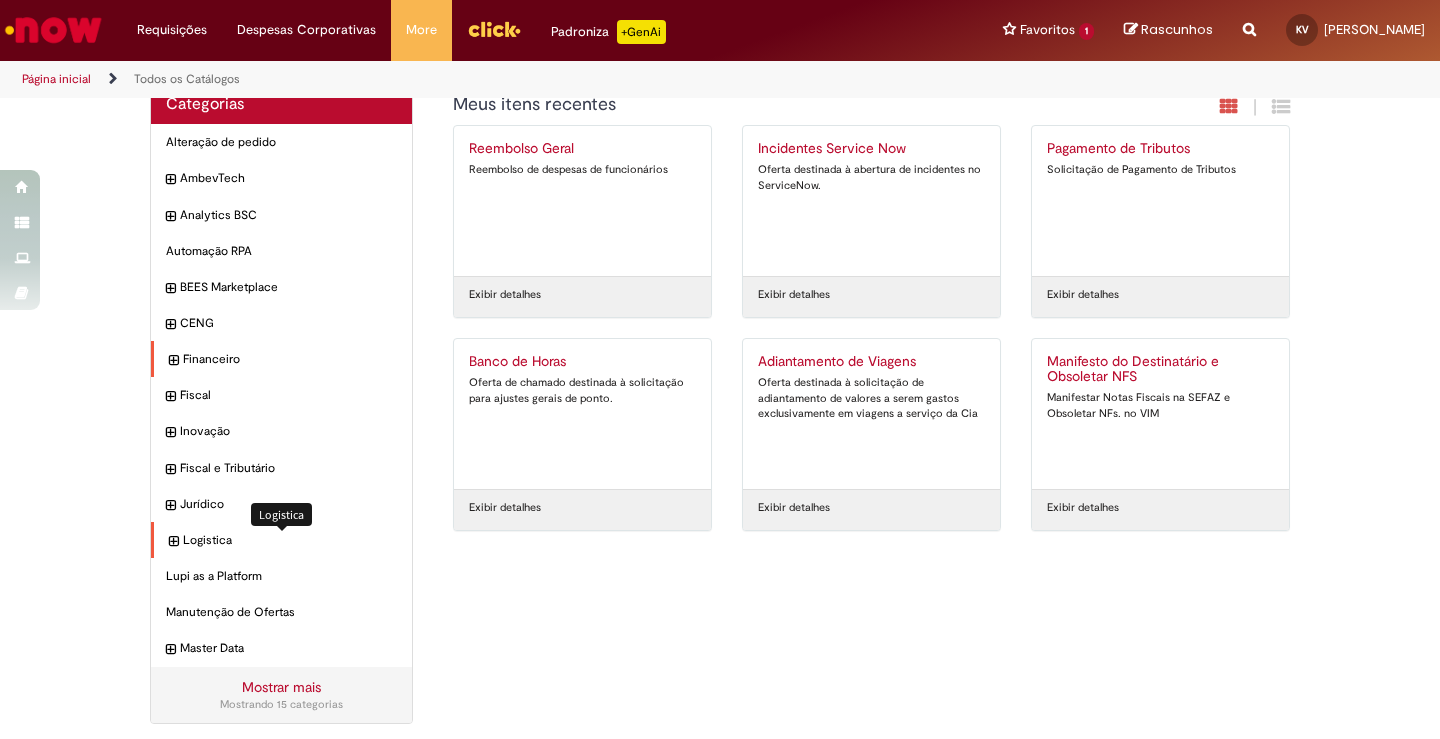 scroll, scrollTop: 41, scrollLeft: 0, axis: vertical 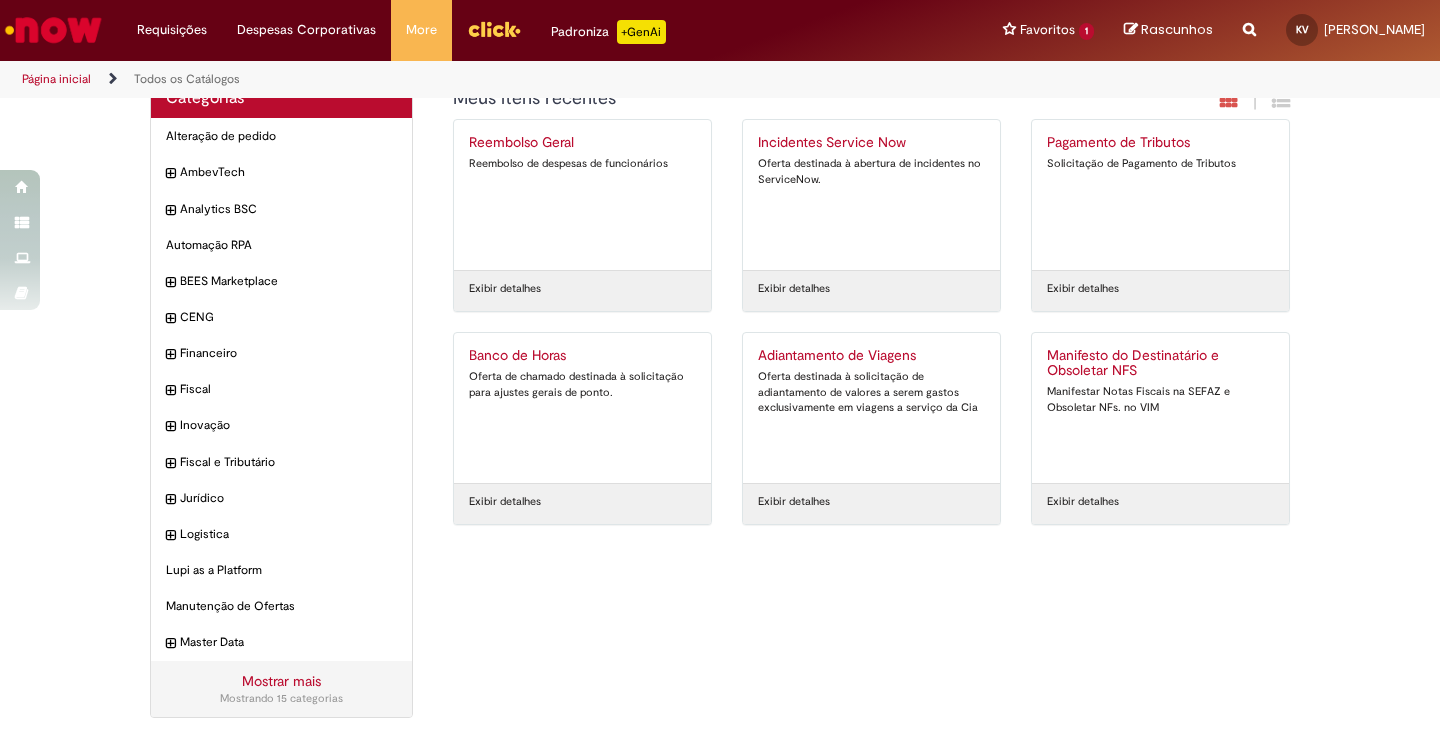 click on "Mostrar mais" at bounding box center [281, 681] 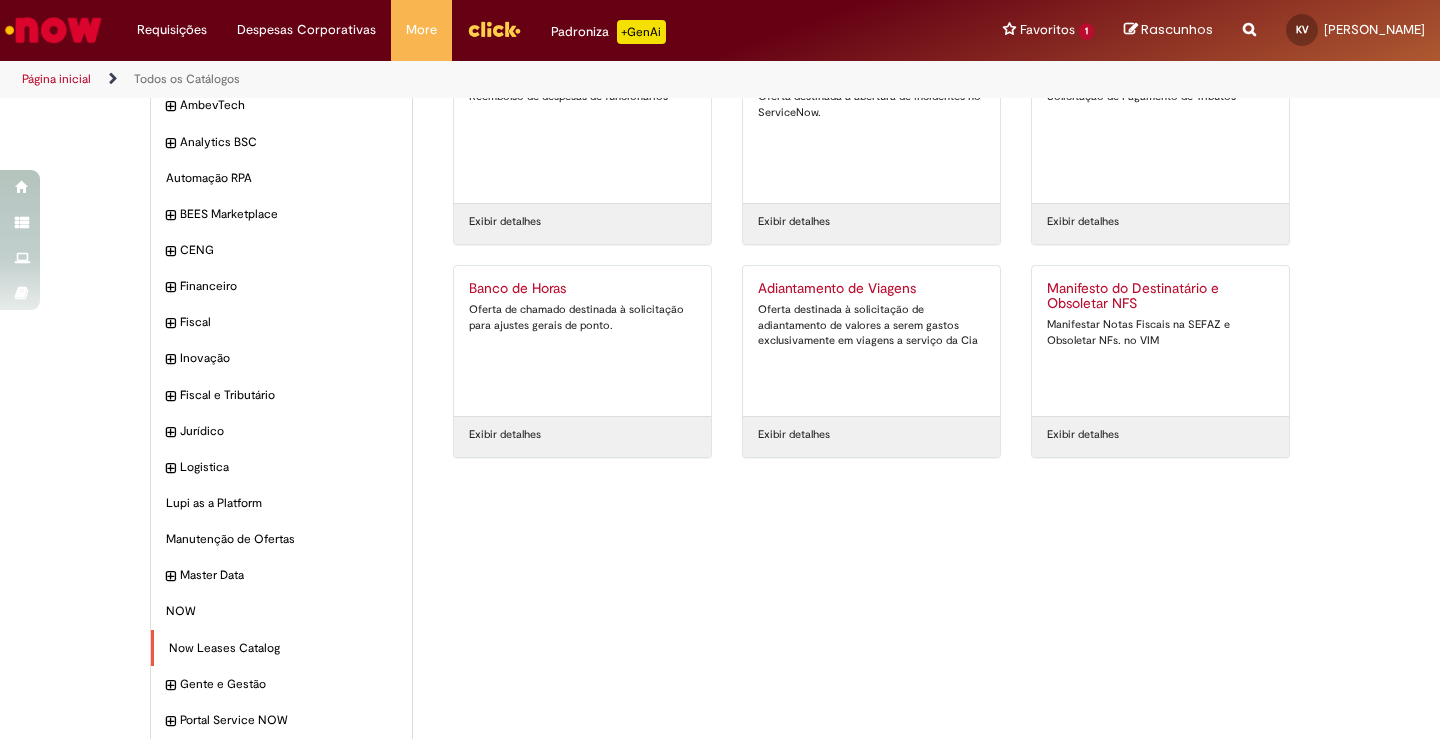 scroll, scrollTop: 139, scrollLeft: 0, axis: vertical 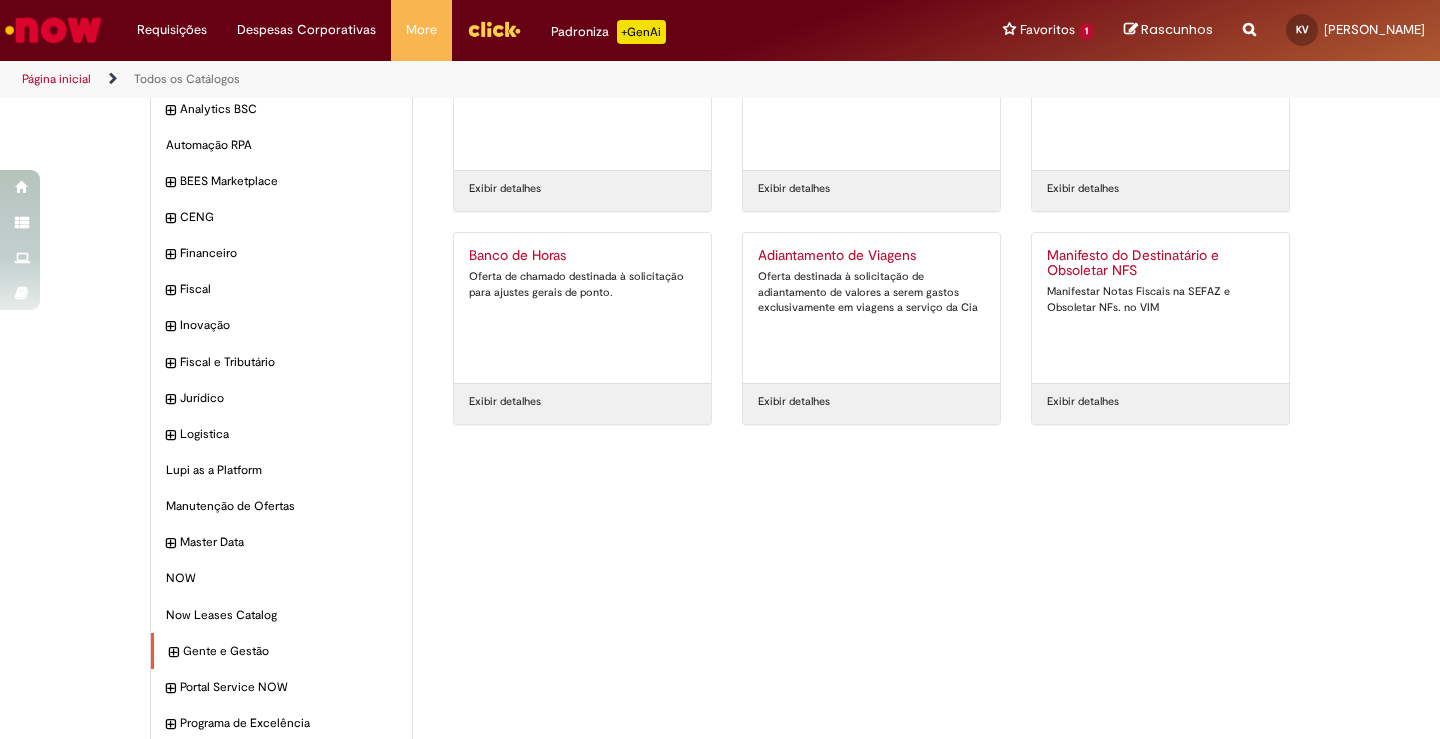click at bounding box center (173, 653) 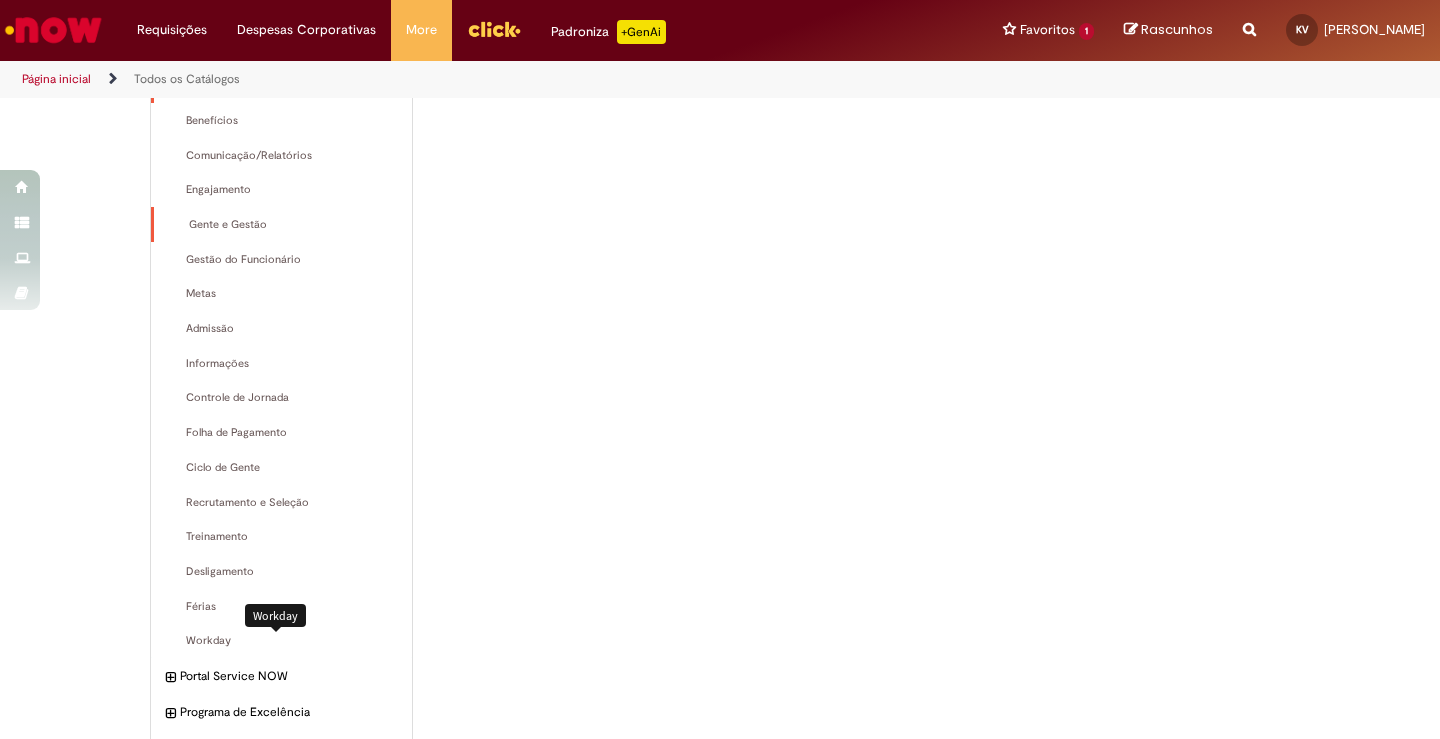 scroll, scrollTop: 772, scrollLeft: 0, axis: vertical 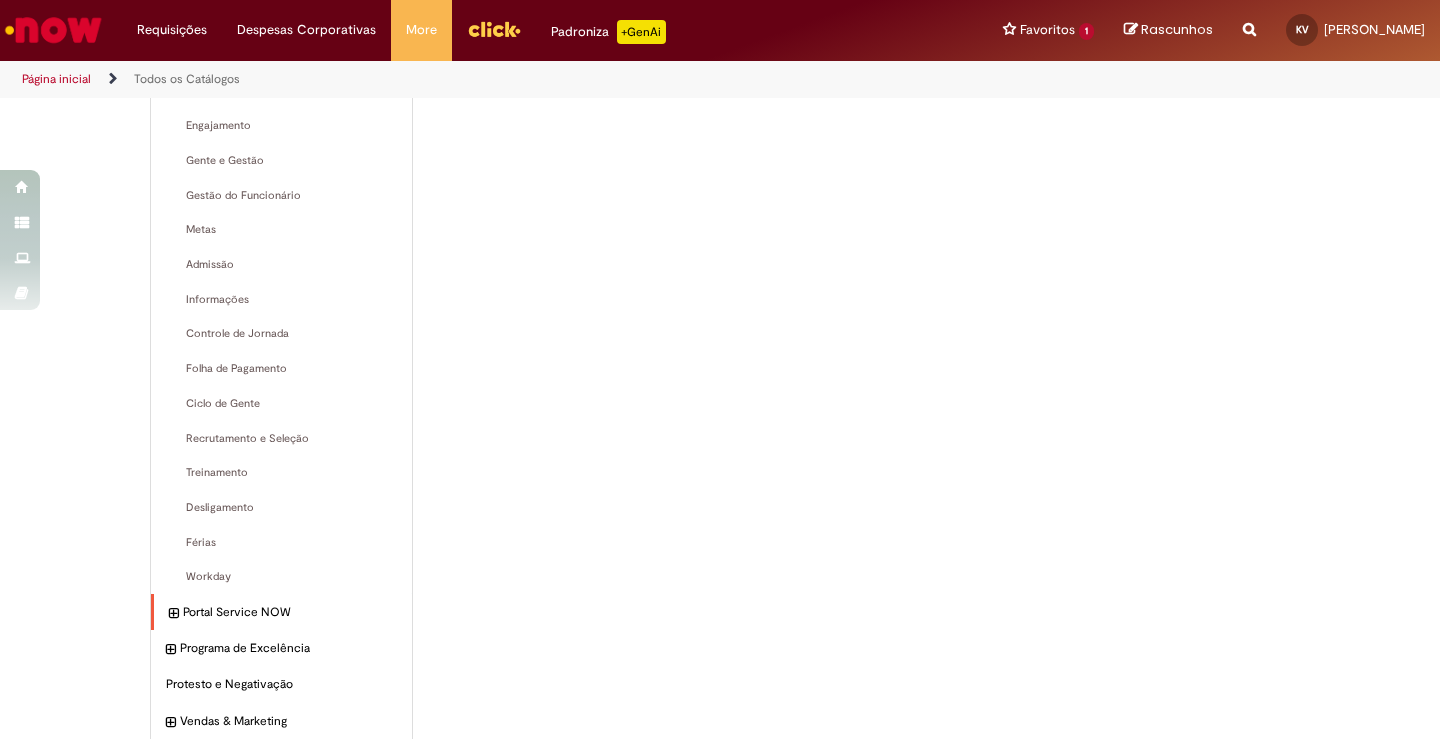 click at bounding box center [173, 614] 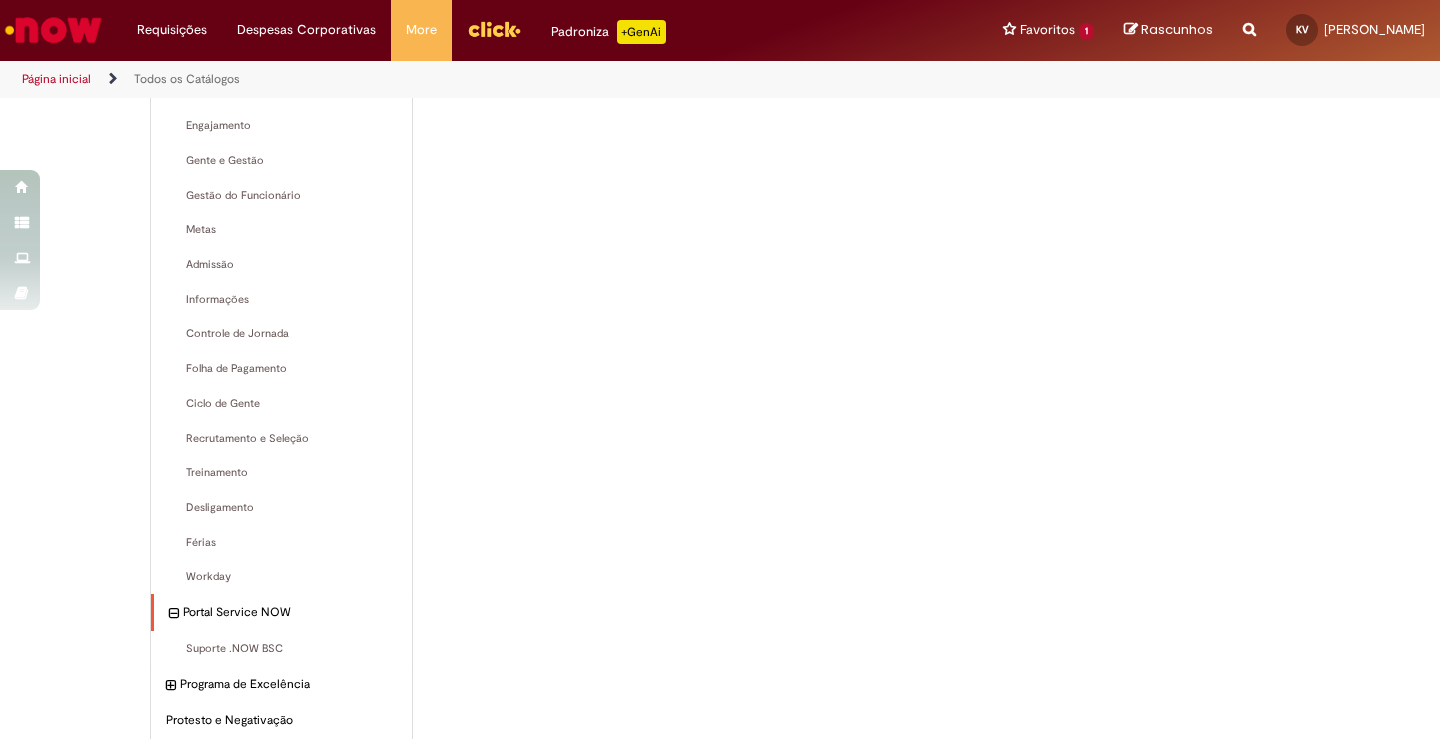 click at bounding box center [173, 614] 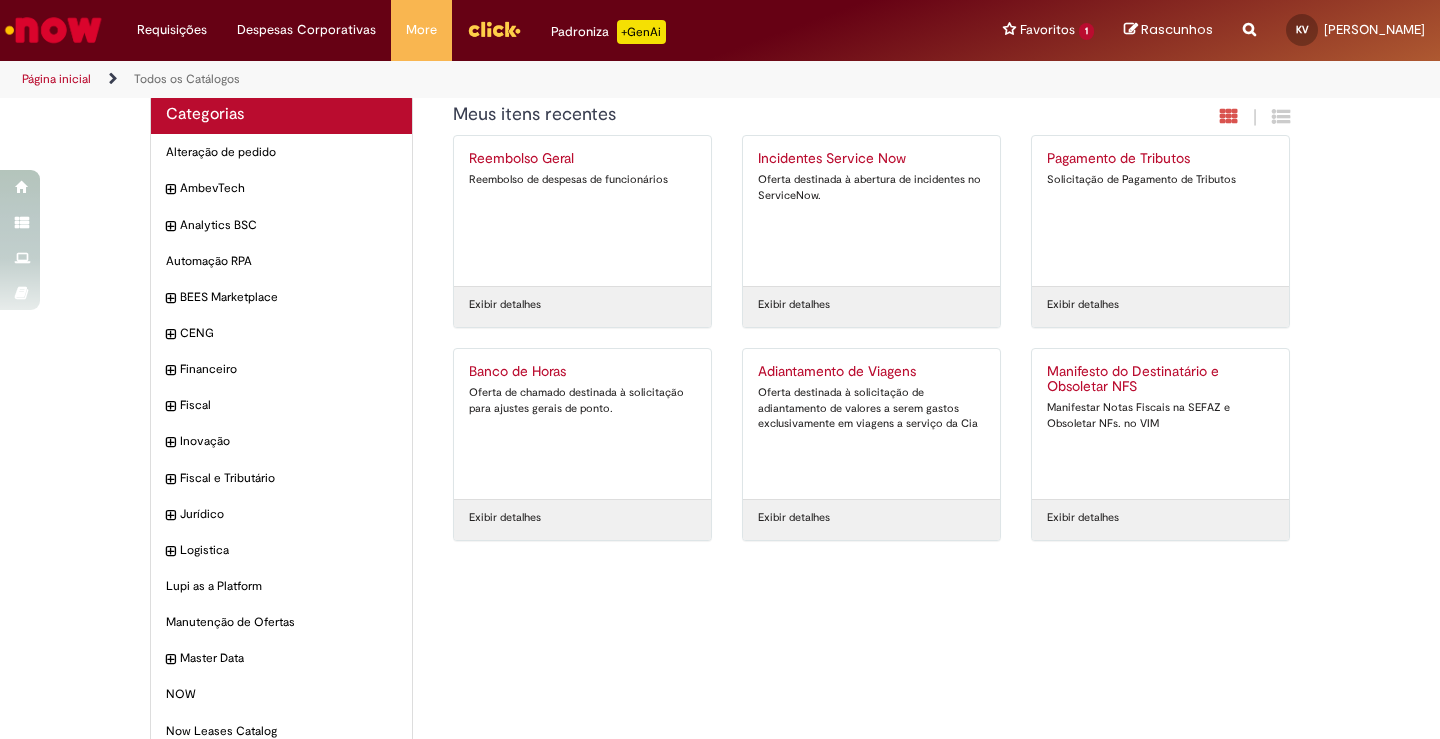 scroll, scrollTop: 0, scrollLeft: 0, axis: both 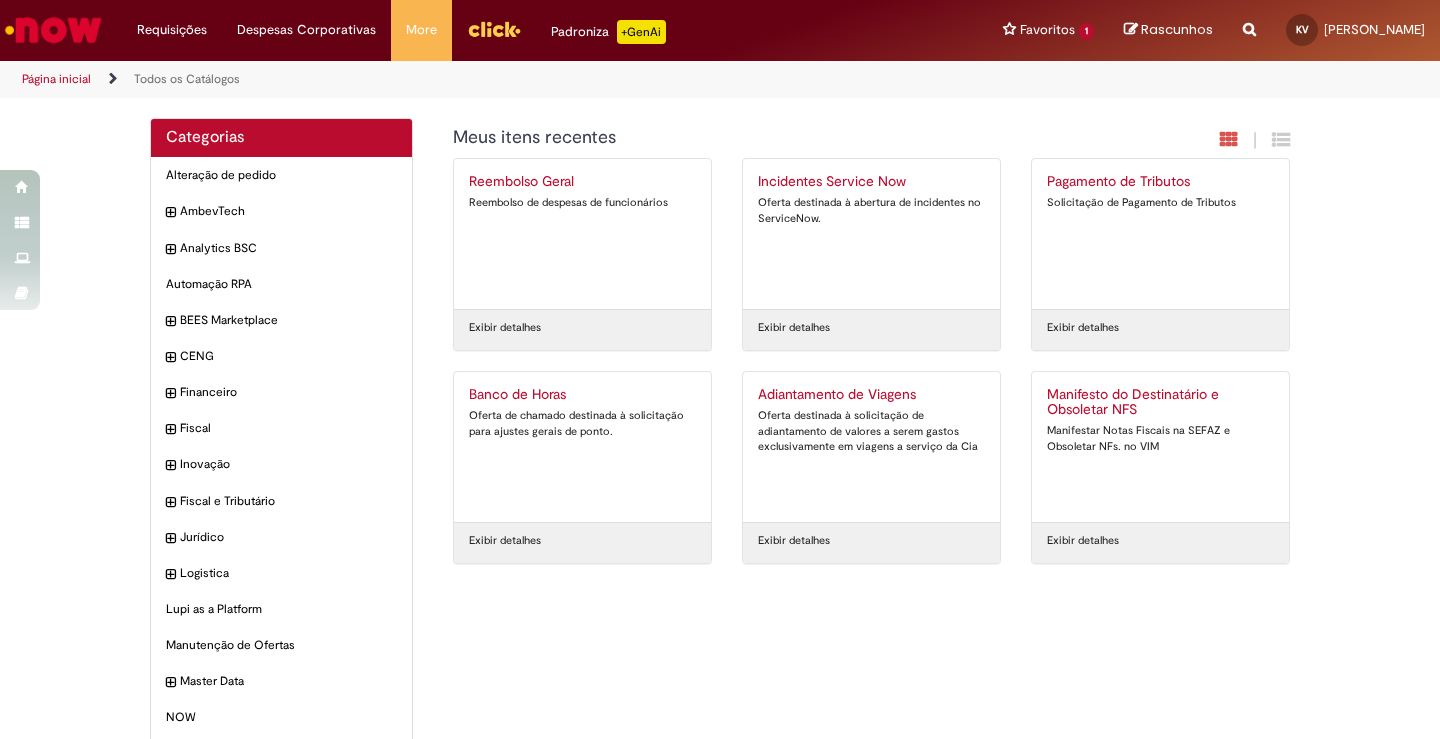 click on "Reembolso Geral" at bounding box center [582, 182] 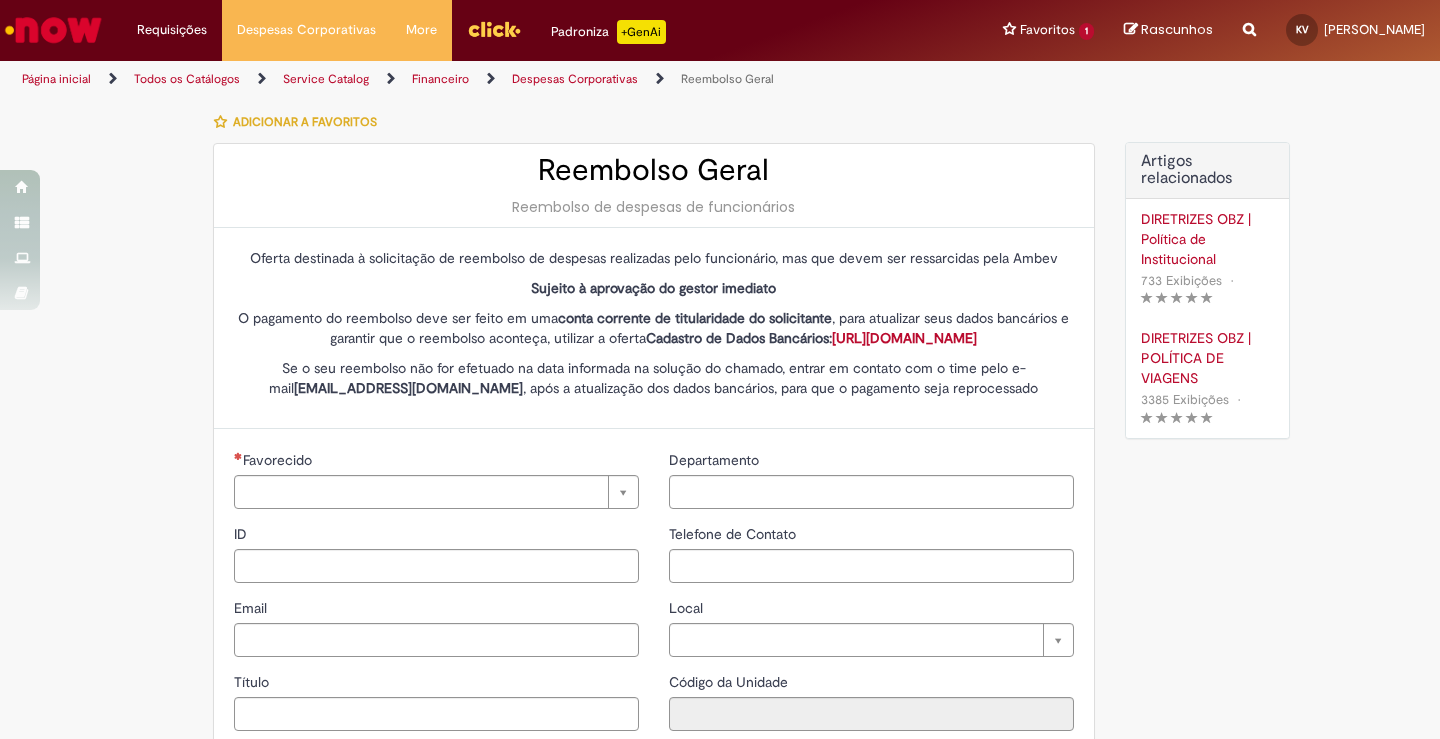 type on "********" 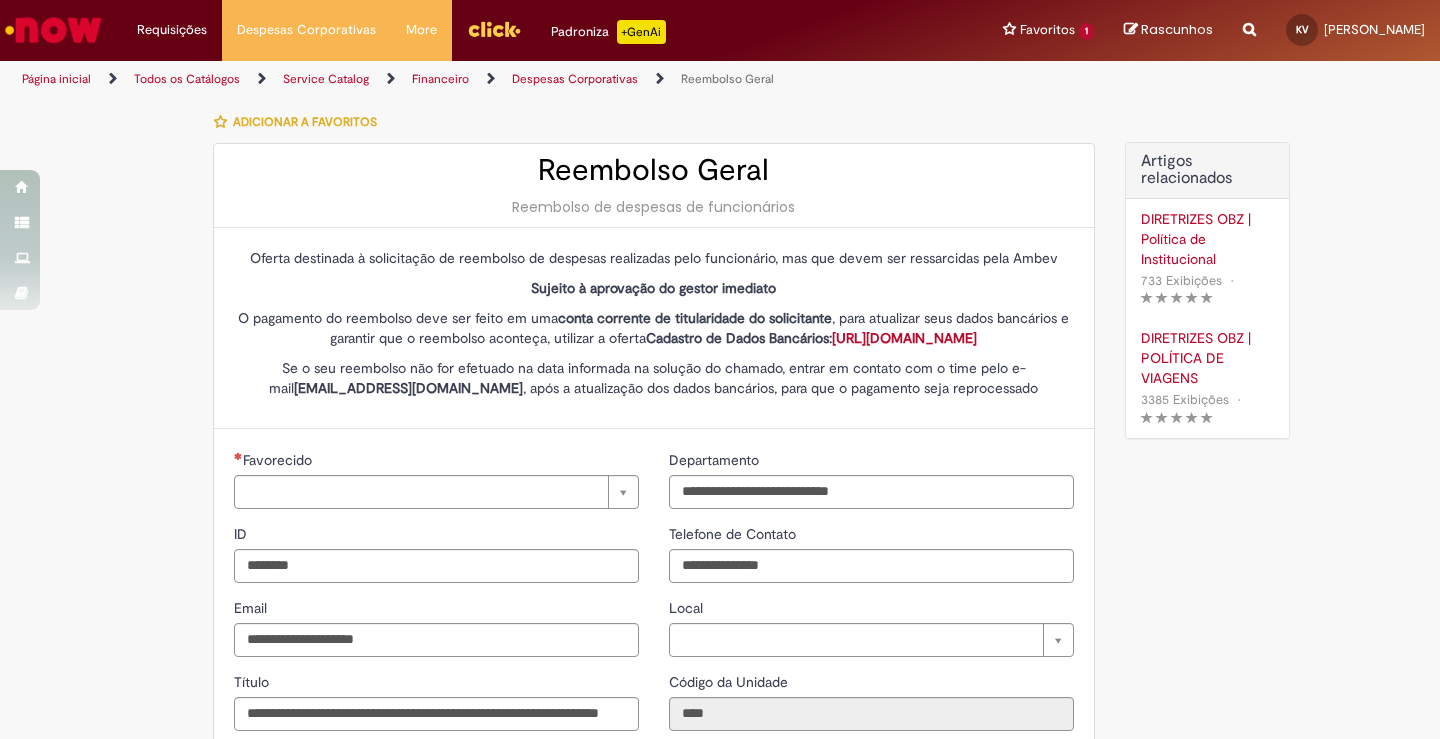 type 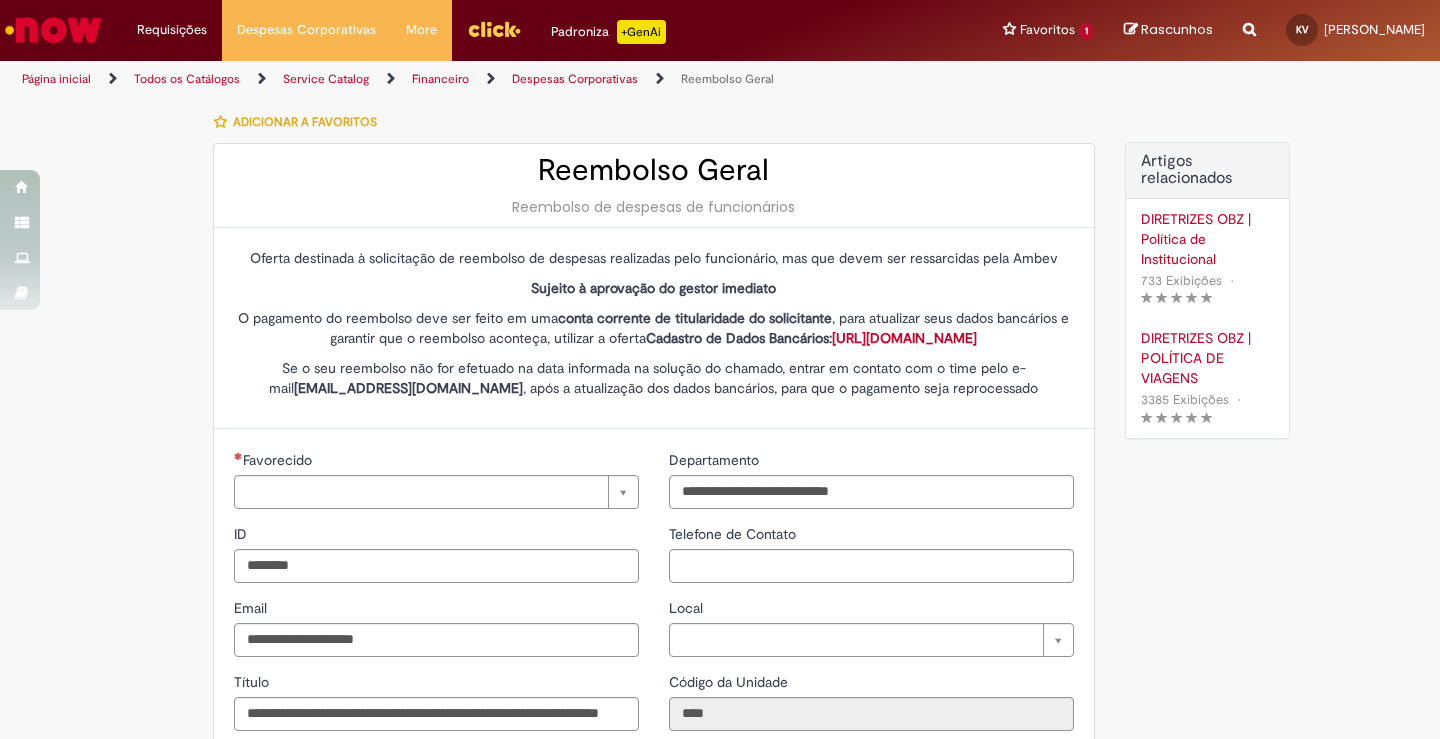 type on "**********" 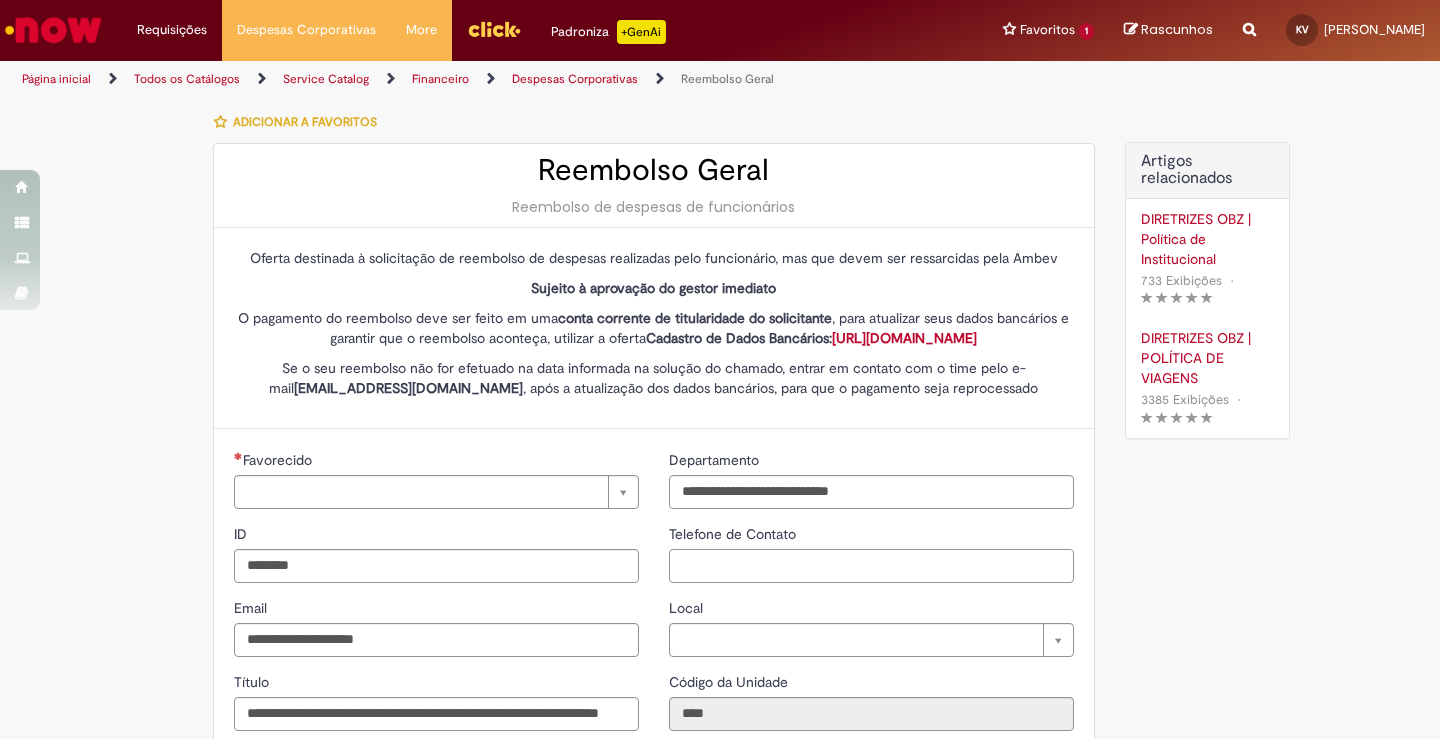 type on "**********" 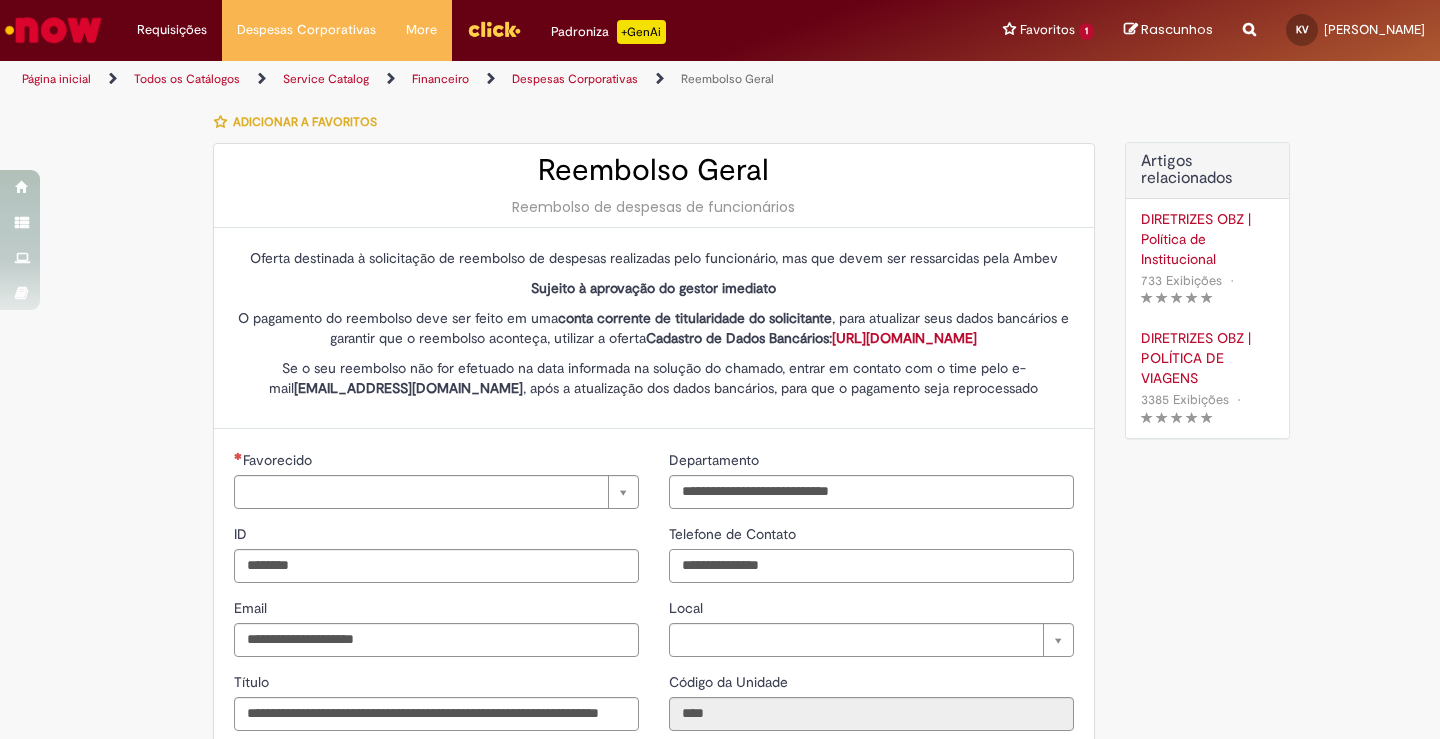 type 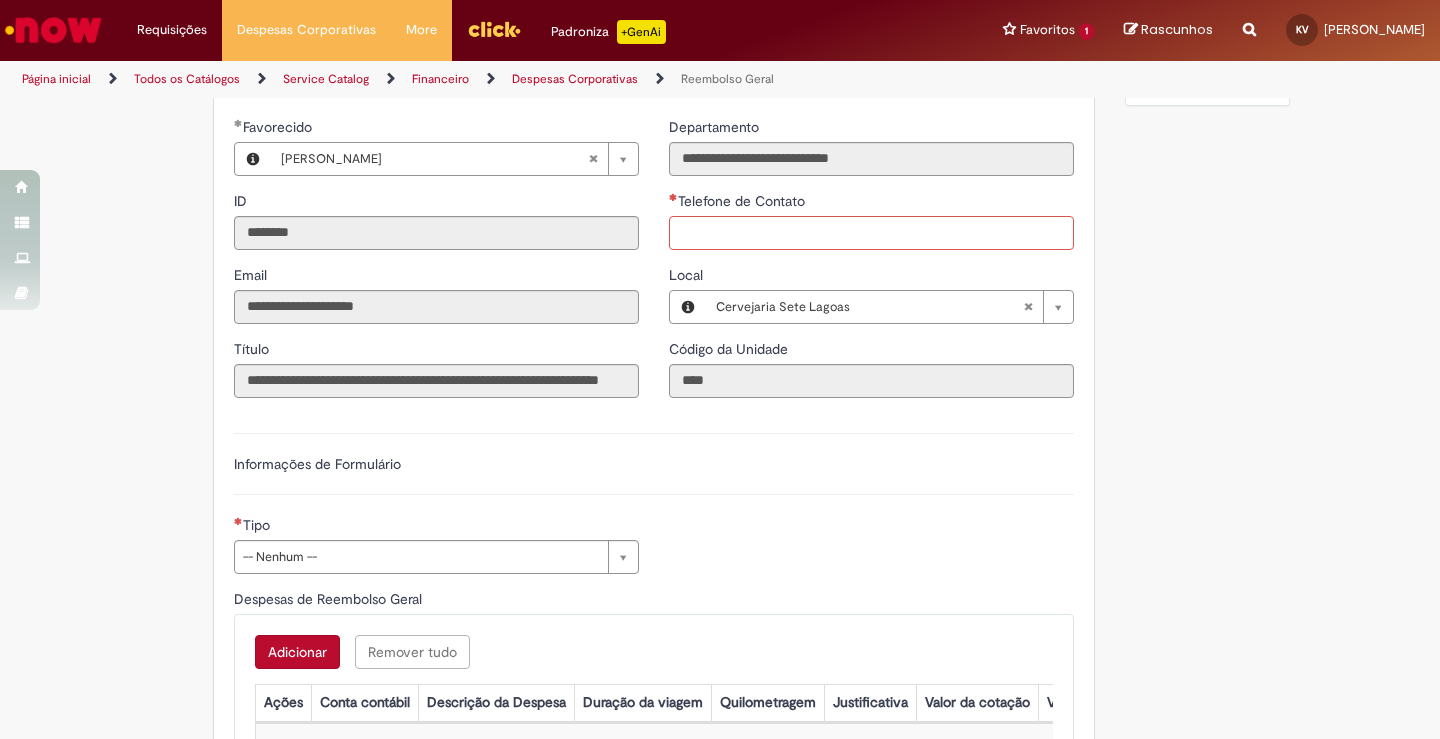 scroll, scrollTop: 400, scrollLeft: 0, axis: vertical 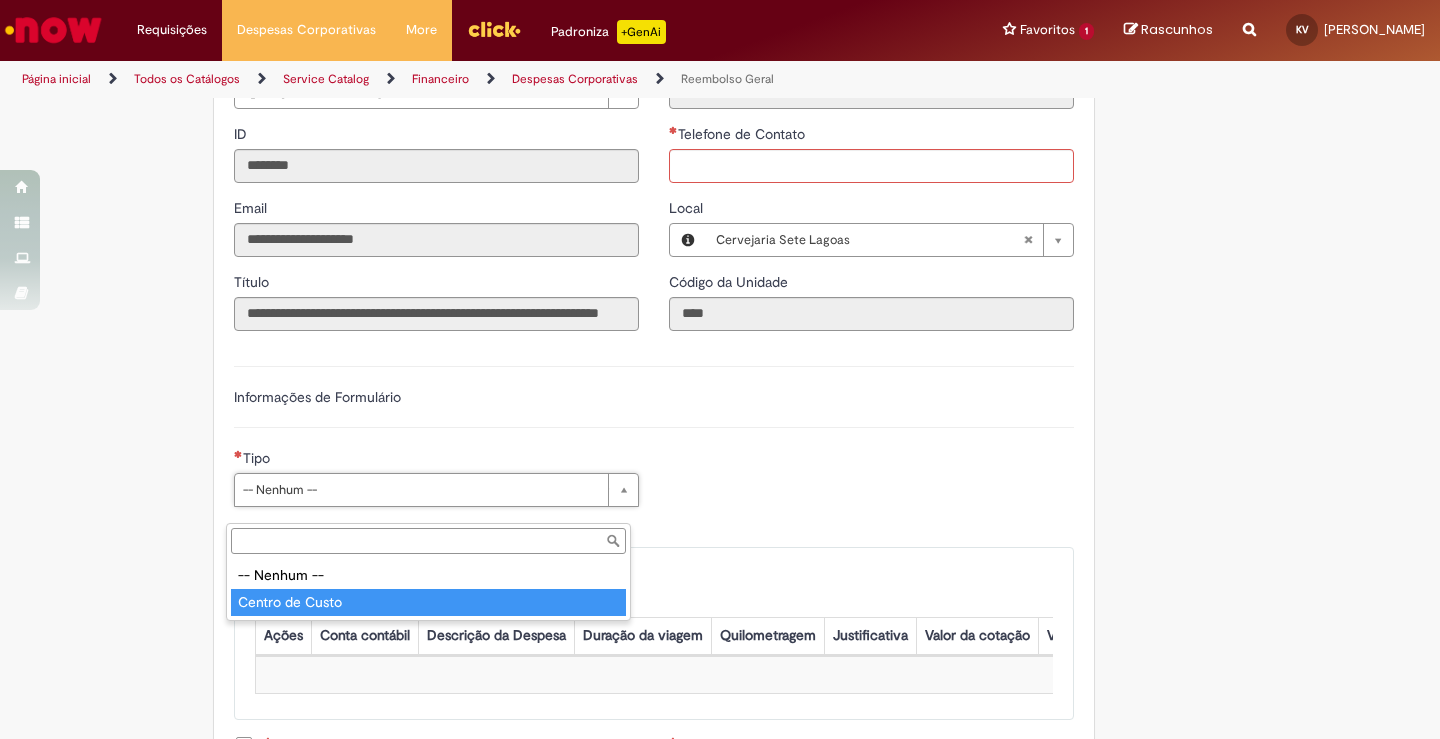 type on "**********" 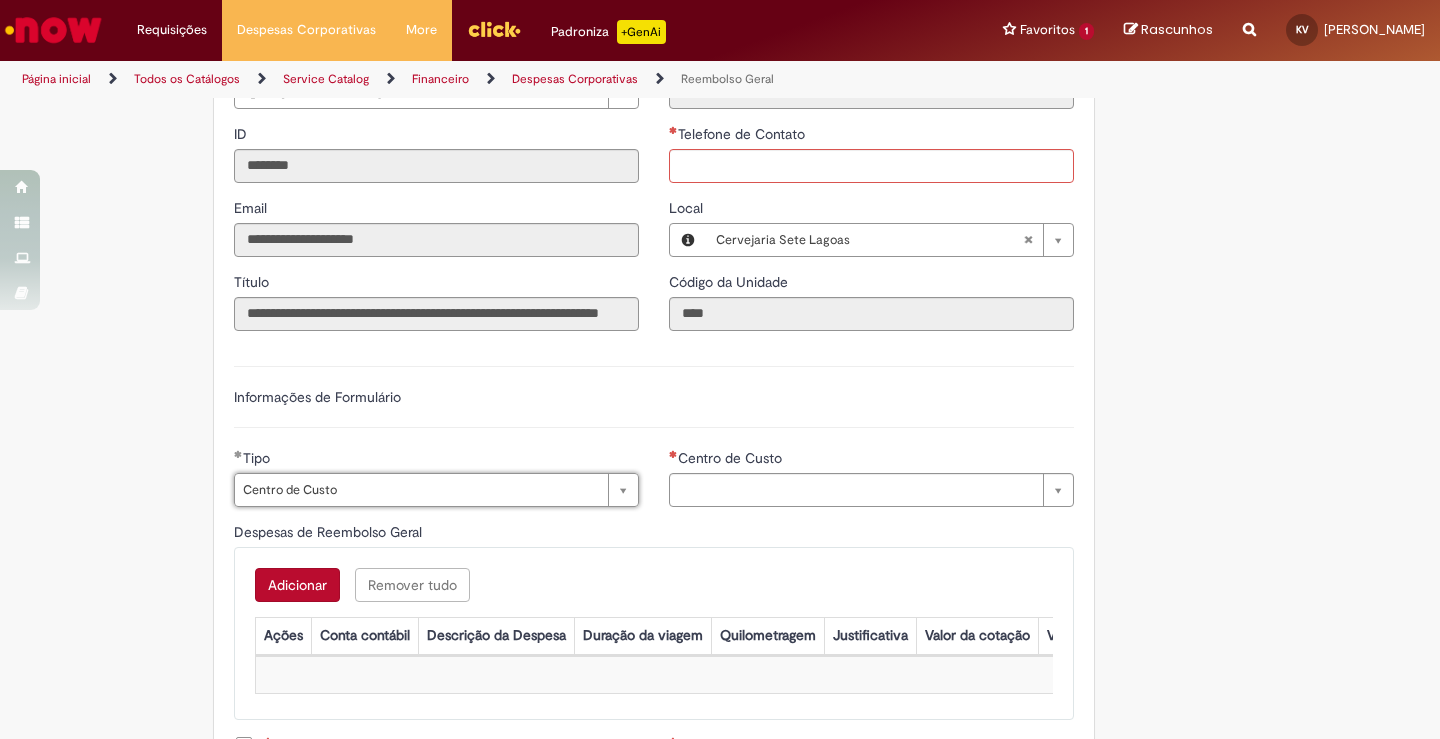 type on "**********" 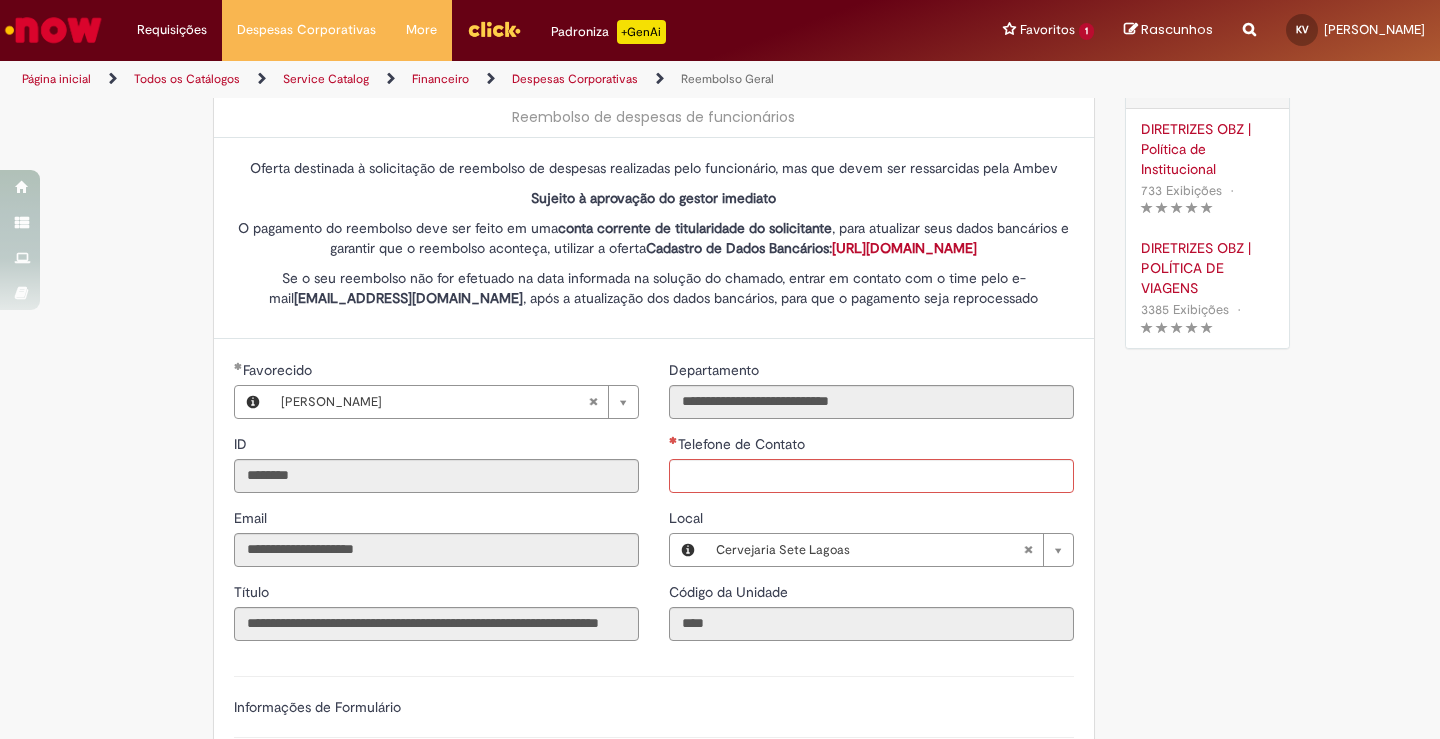 scroll, scrollTop: 0, scrollLeft: 0, axis: both 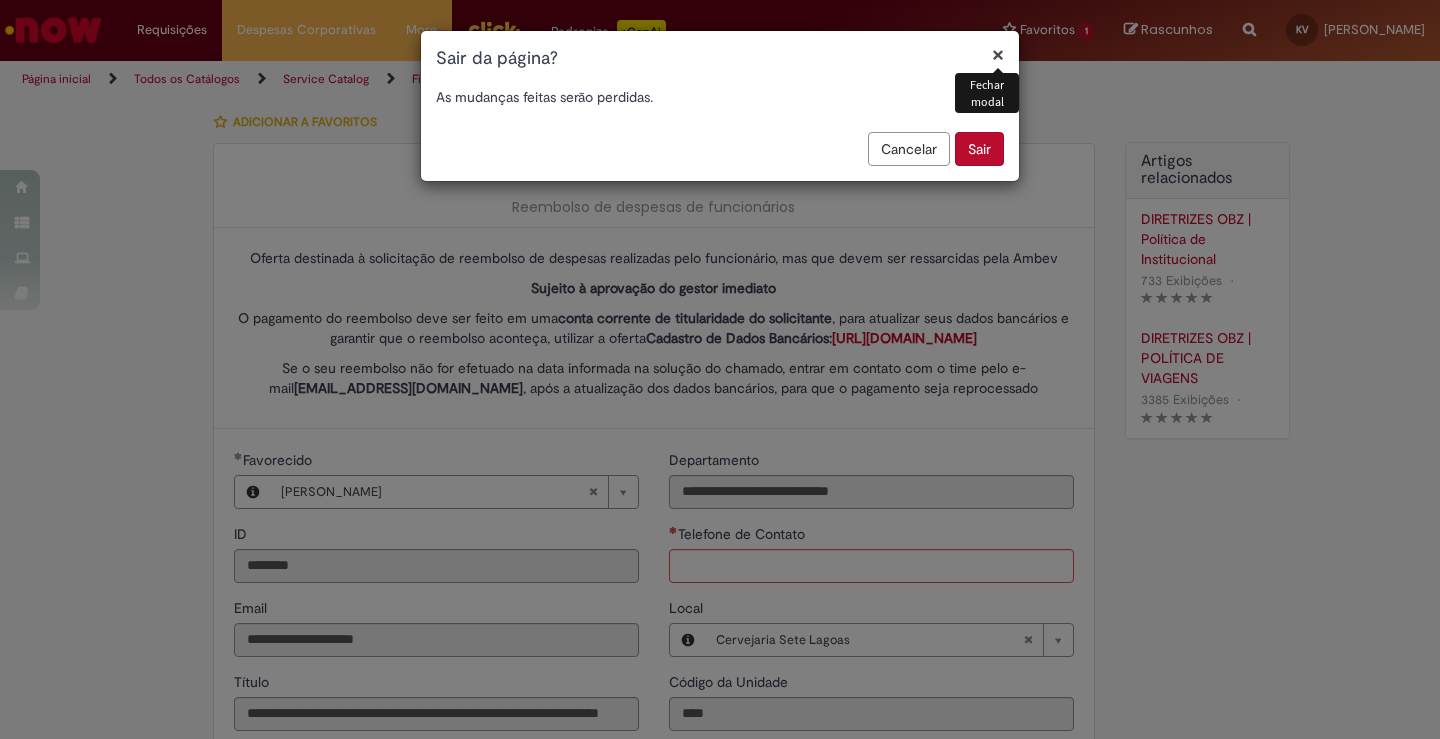 click on "Sair" at bounding box center [979, 149] 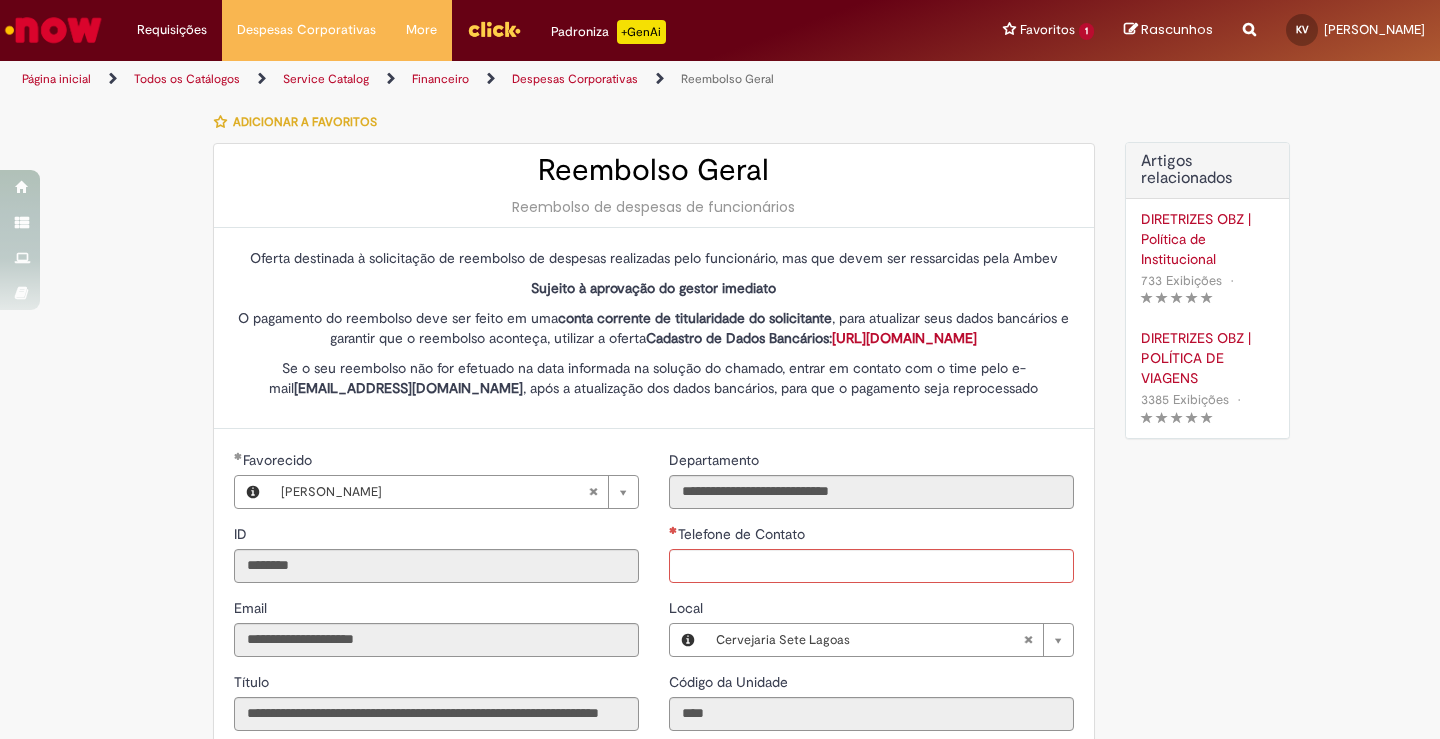 scroll, scrollTop: 475, scrollLeft: 0, axis: vertical 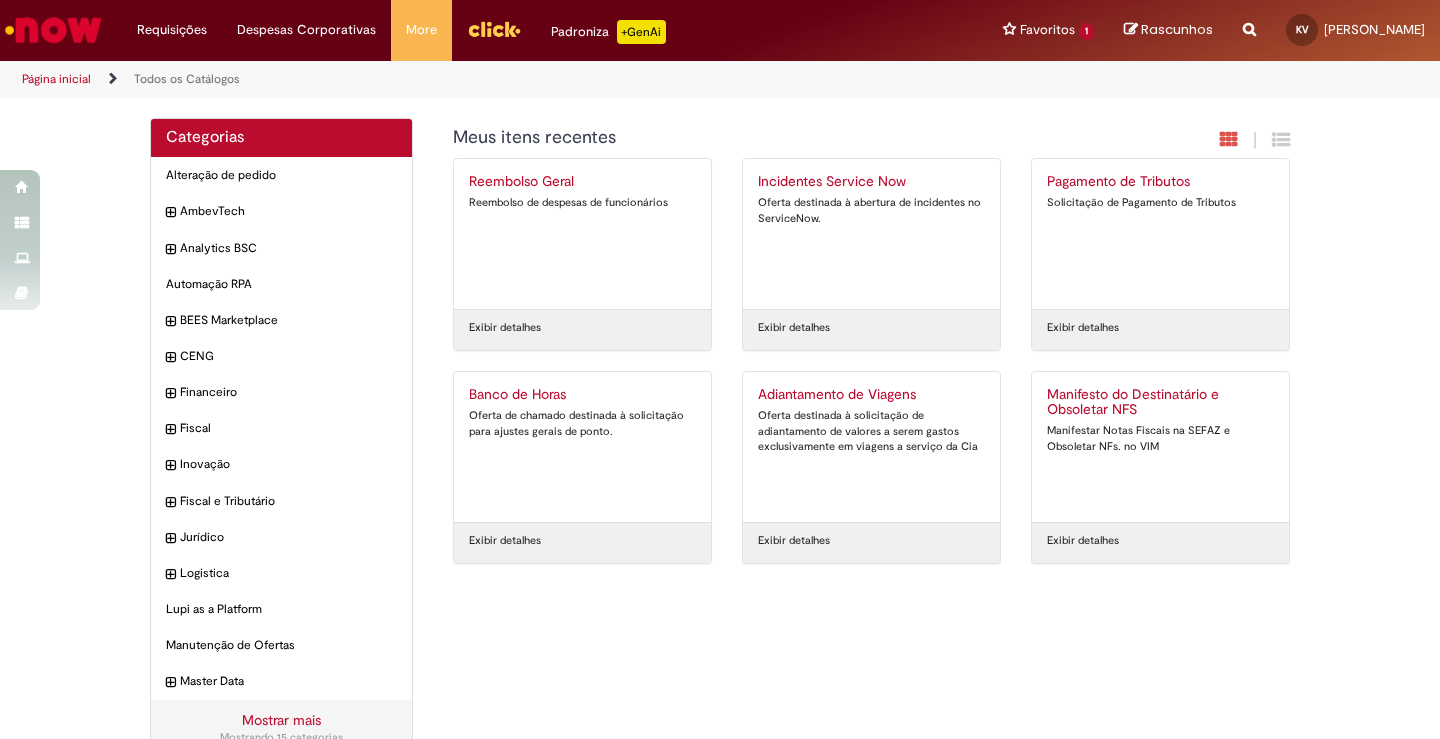 click on "Reportar problema
Artigos
Não encontrou base de conhecimento
Catálogo
Não foram encontradas ofertas
Comunidade
Nenhum resultado encontrado na comunidade" at bounding box center [1249, 30] 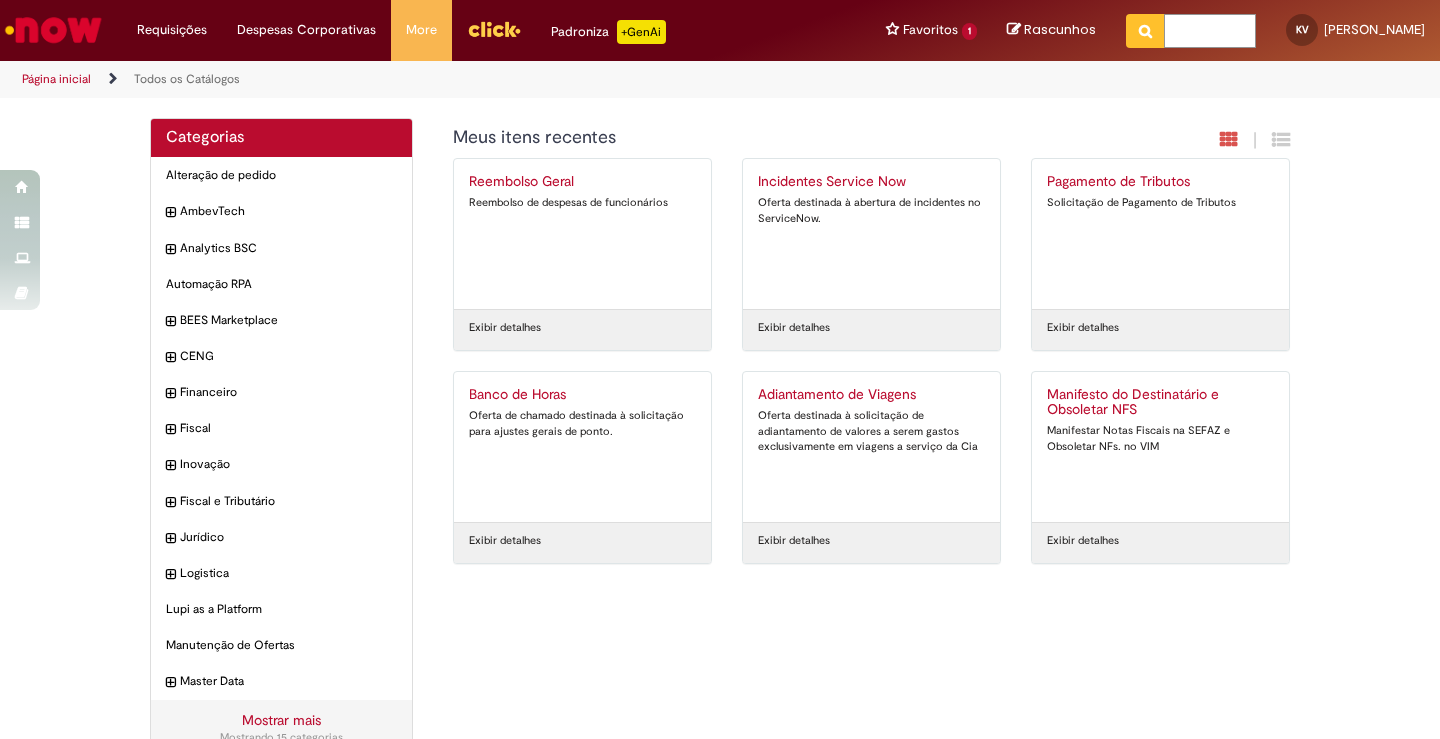 click at bounding box center (1210, 31) 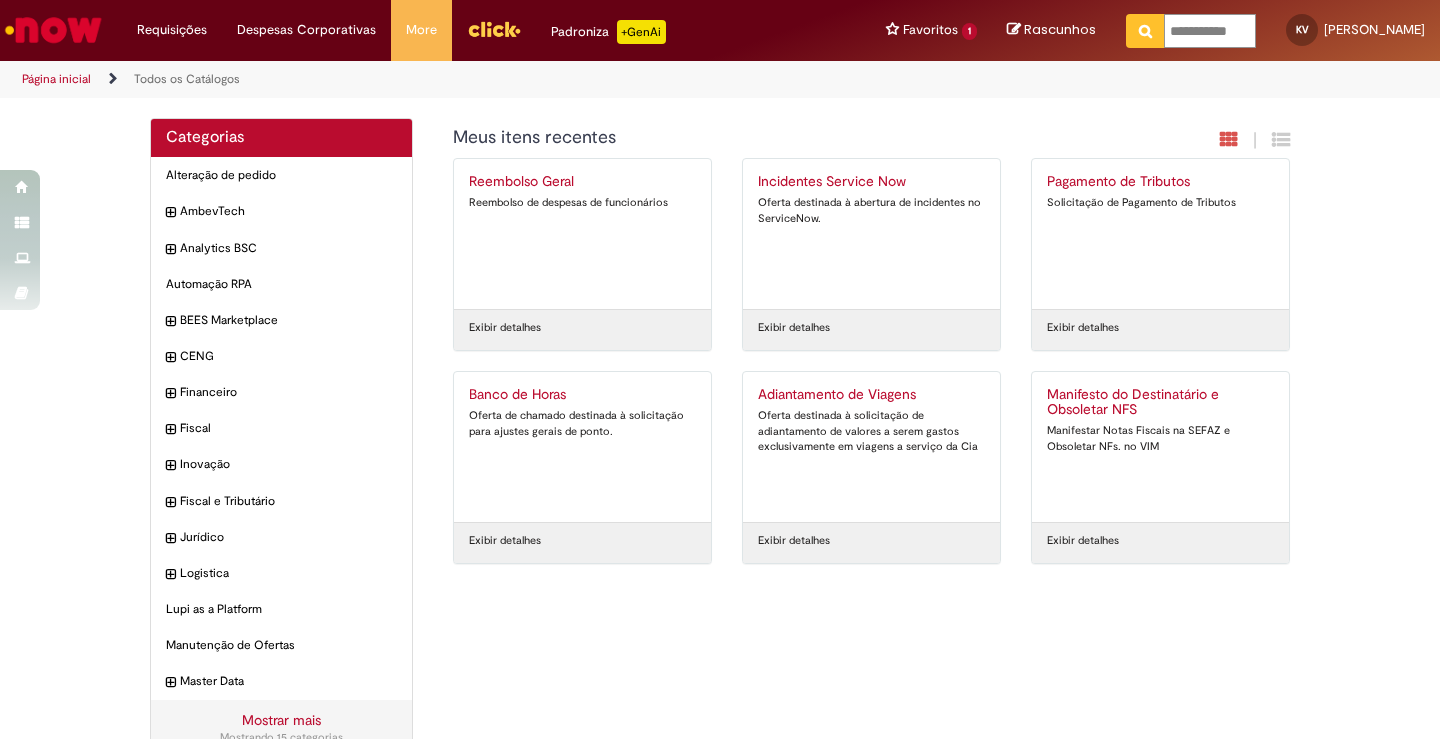 type on "**********" 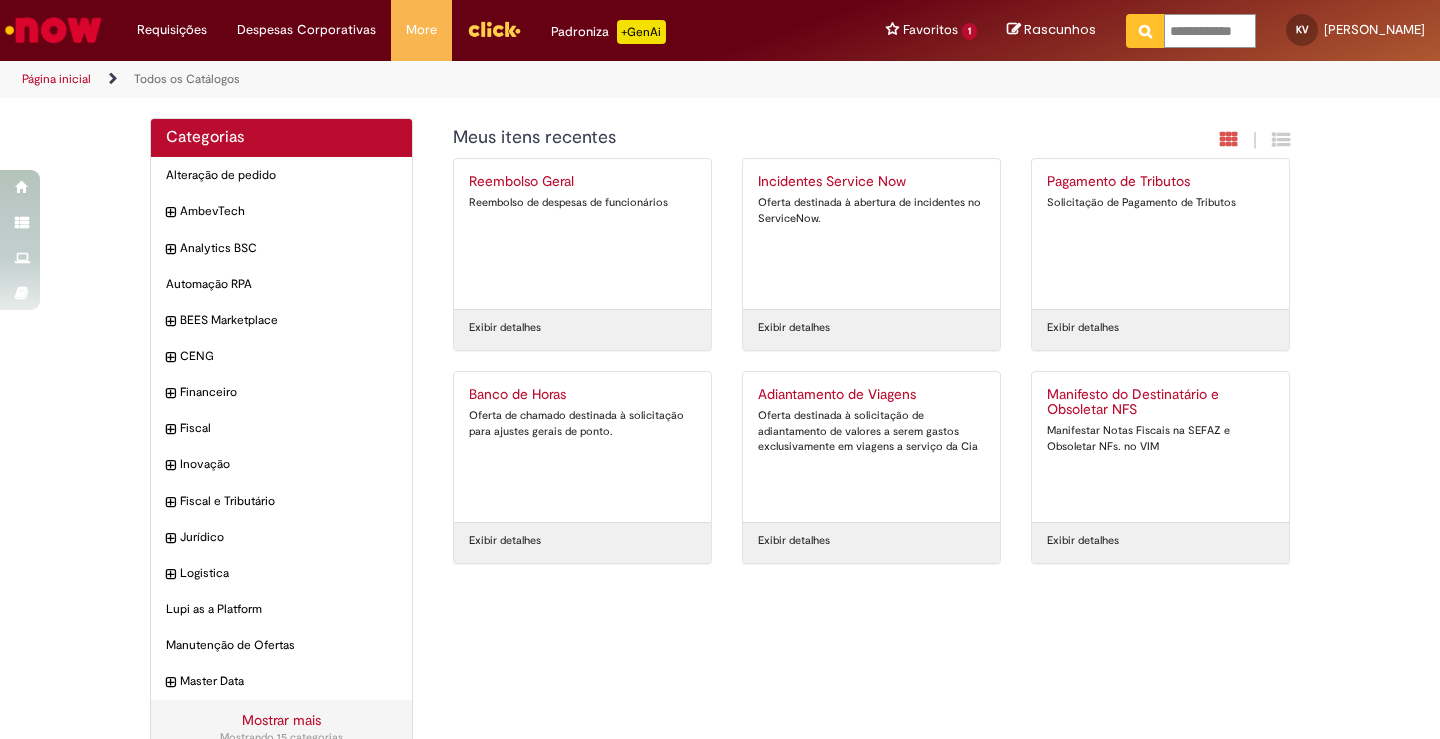 scroll, scrollTop: 0, scrollLeft: 5, axis: horizontal 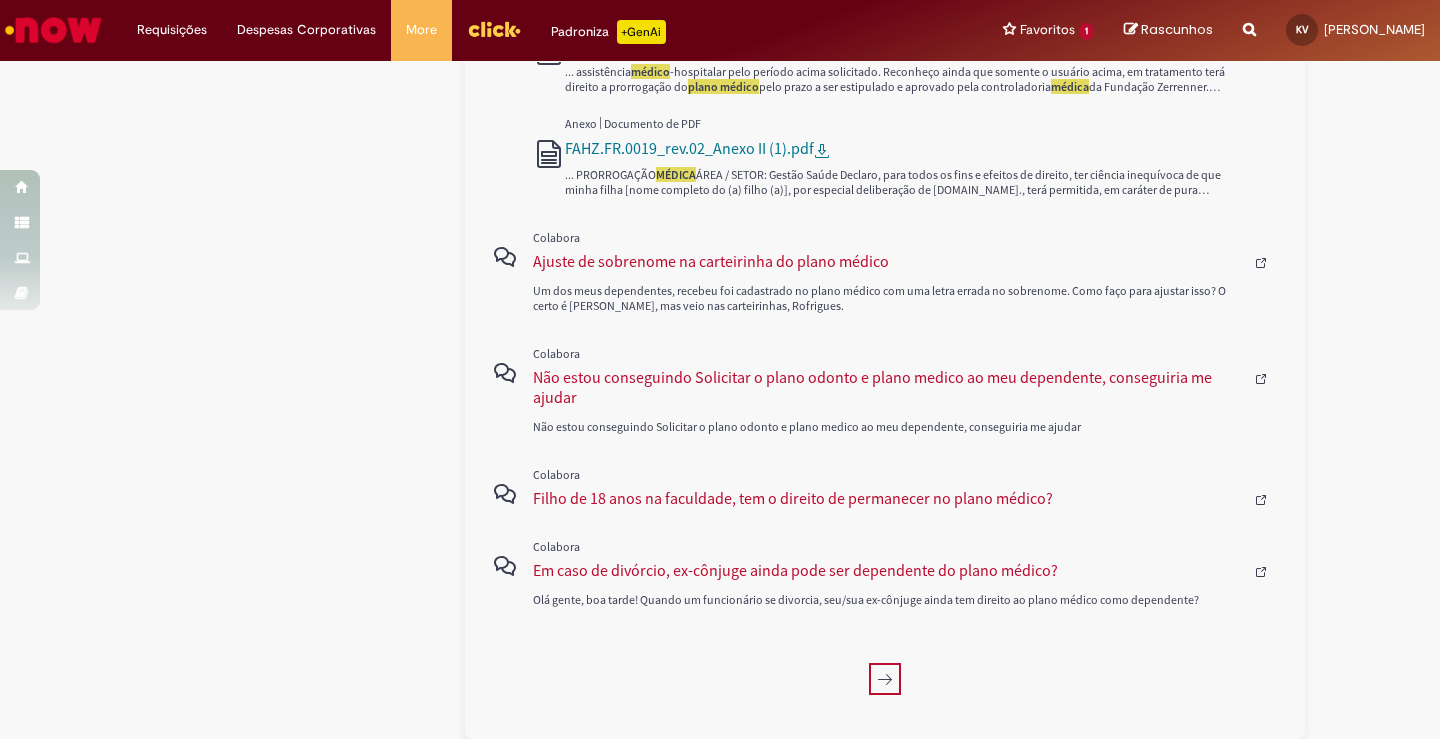 click 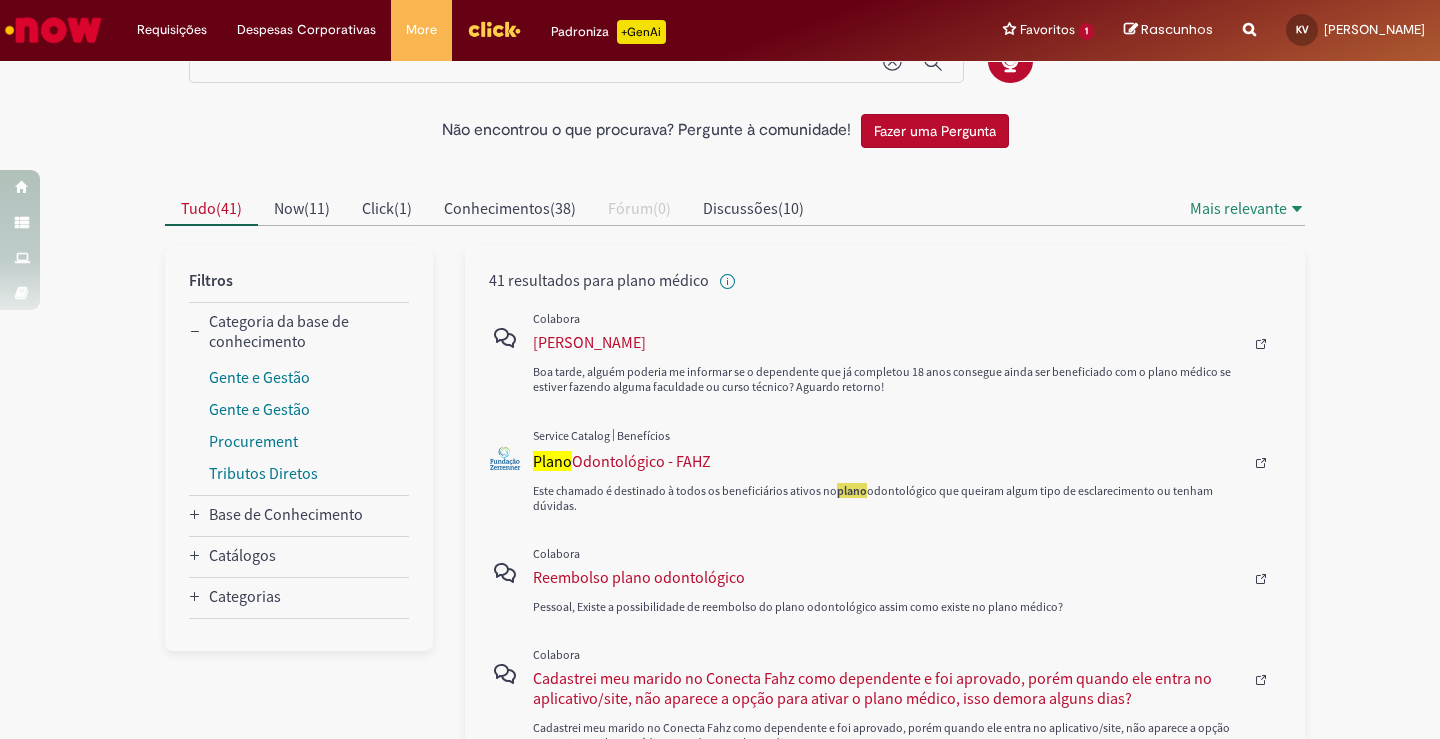 scroll, scrollTop: 0, scrollLeft: 0, axis: both 